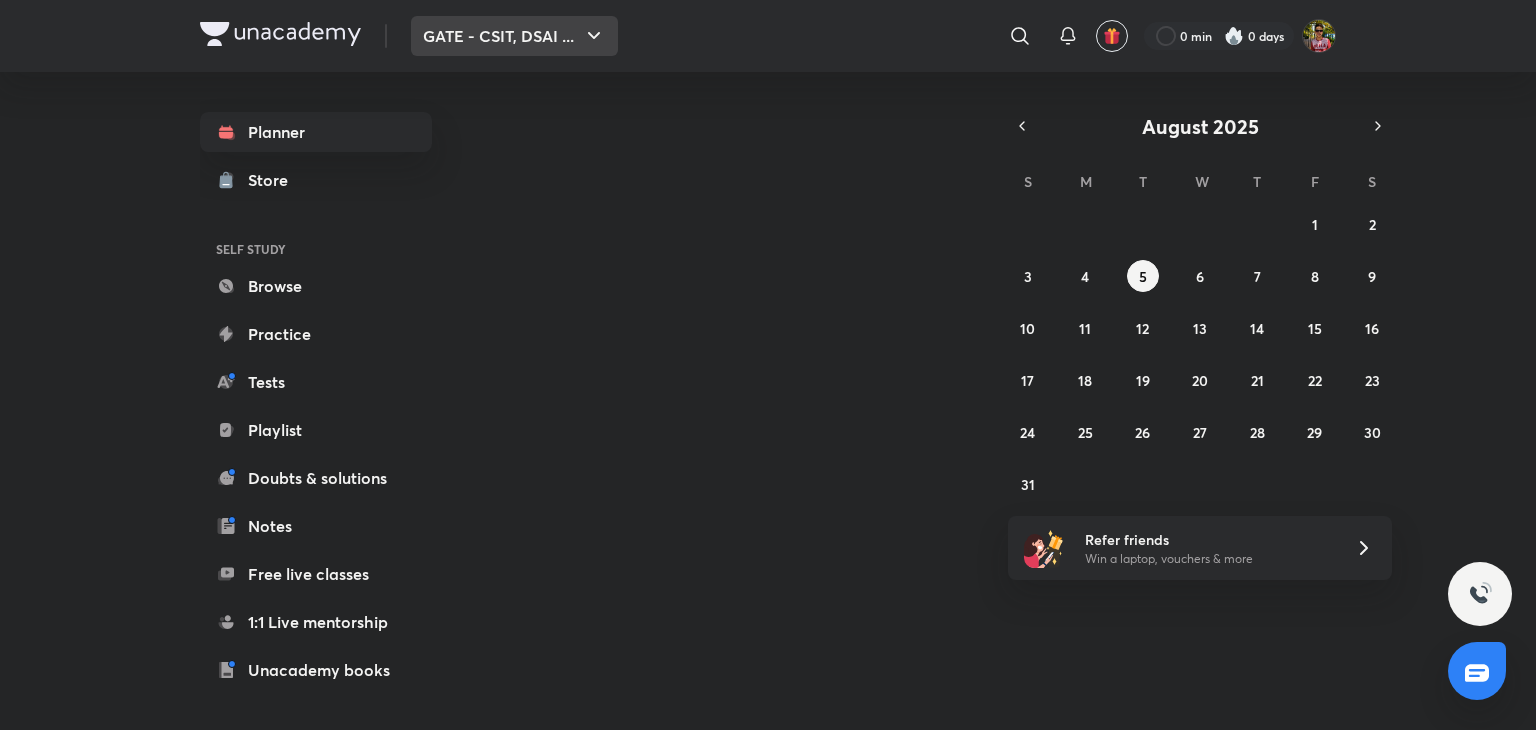 scroll, scrollTop: 0, scrollLeft: 0, axis: both 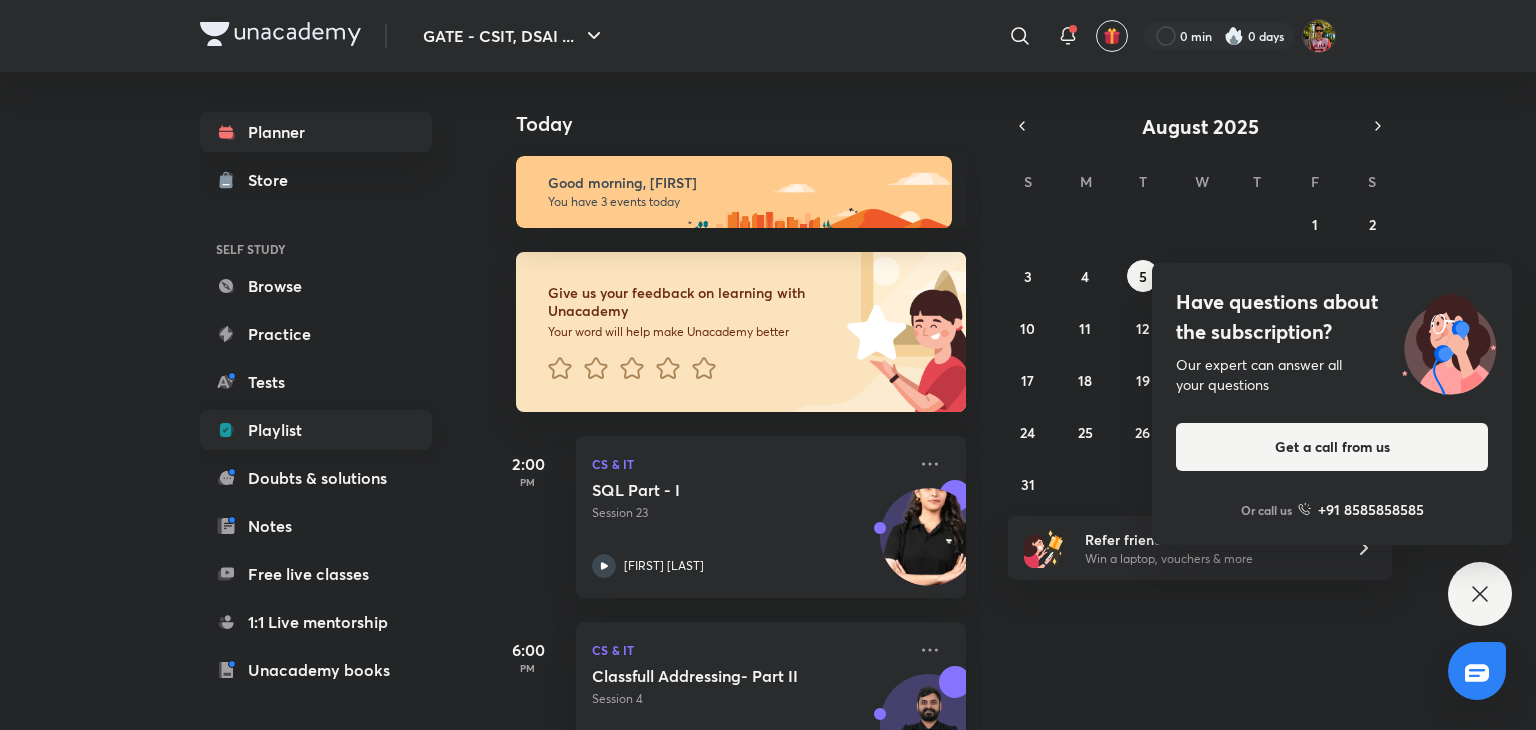 click on "Playlist" at bounding box center (316, 430) 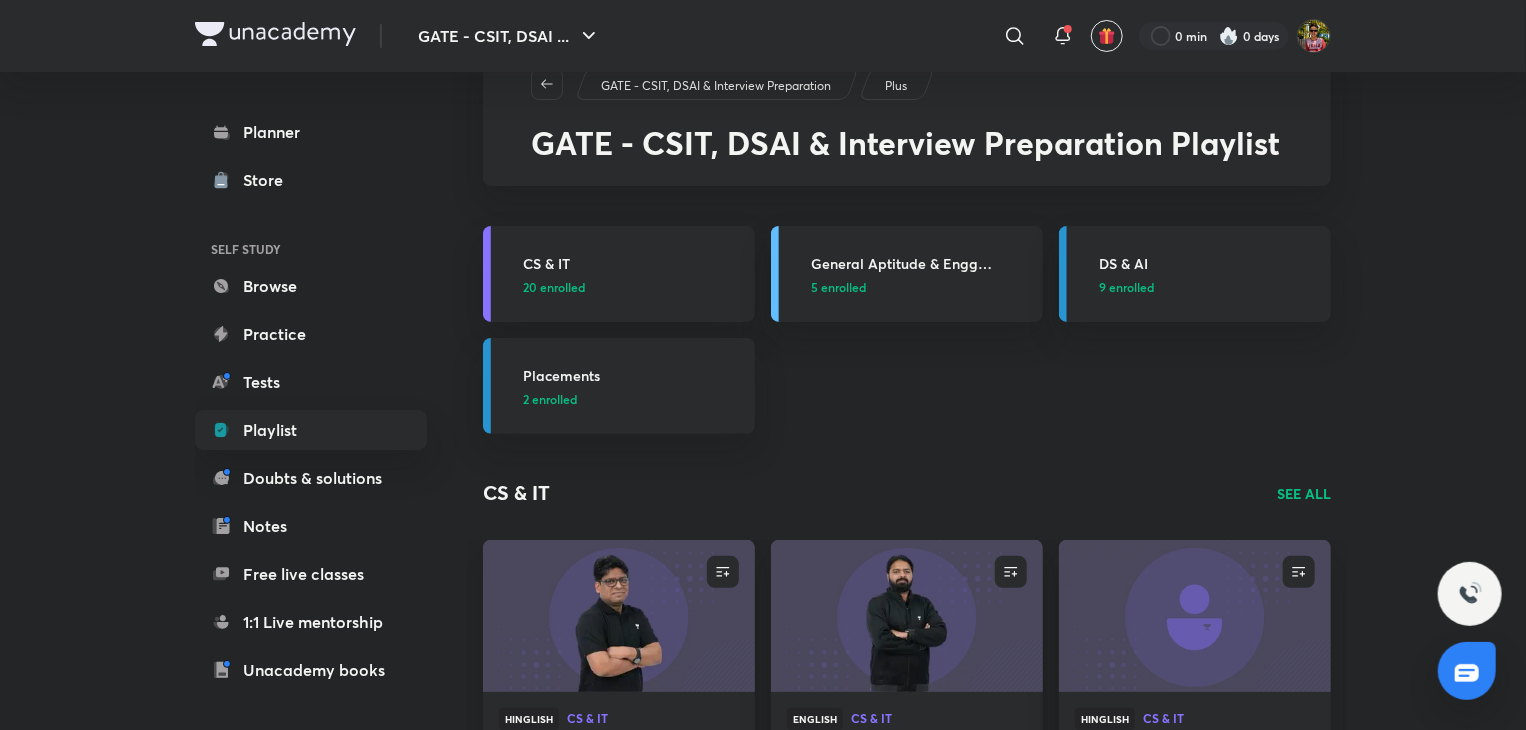 scroll, scrollTop: 0, scrollLeft: 0, axis: both 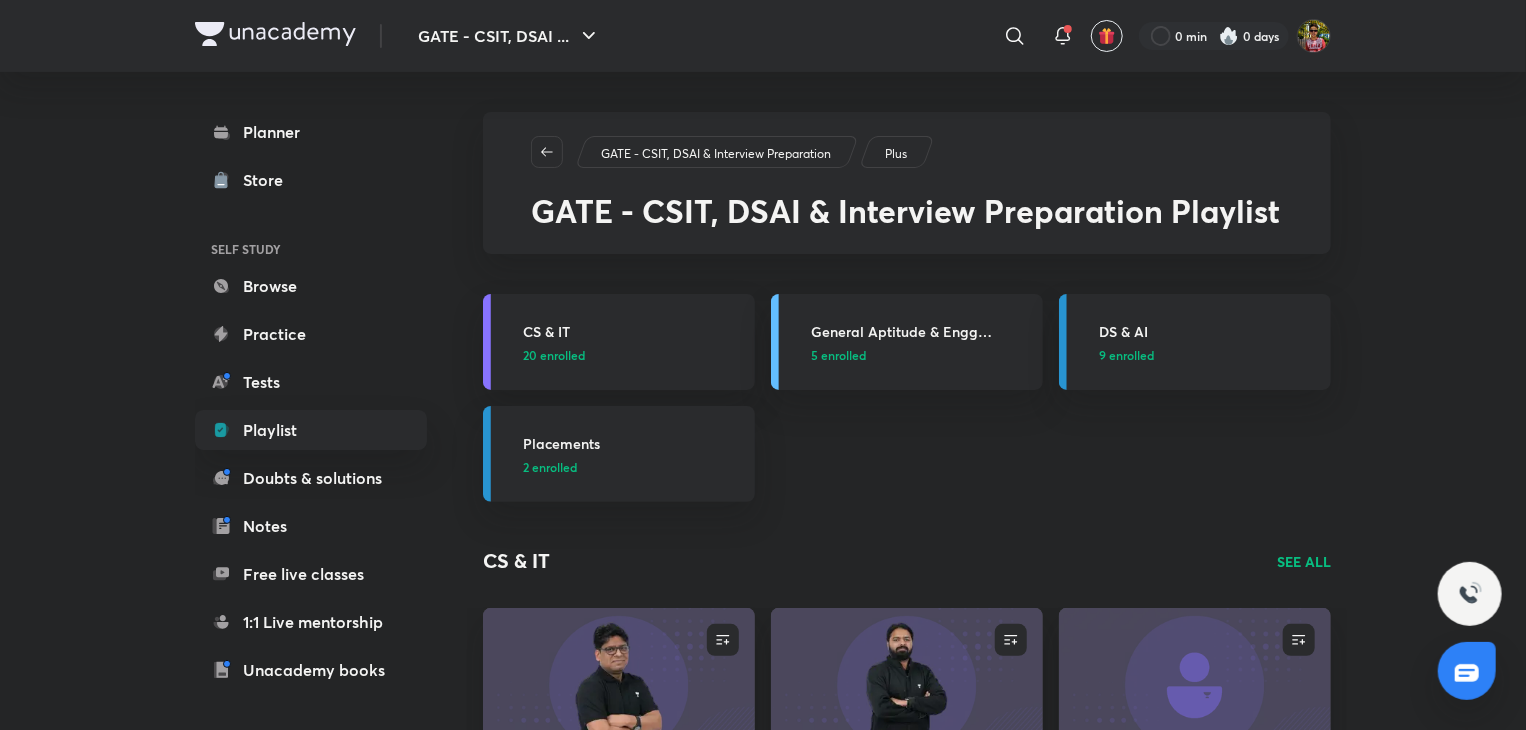 click on "GATE - CSIT, DSAI & Interview Preparation" at bounding box center [717, 152] 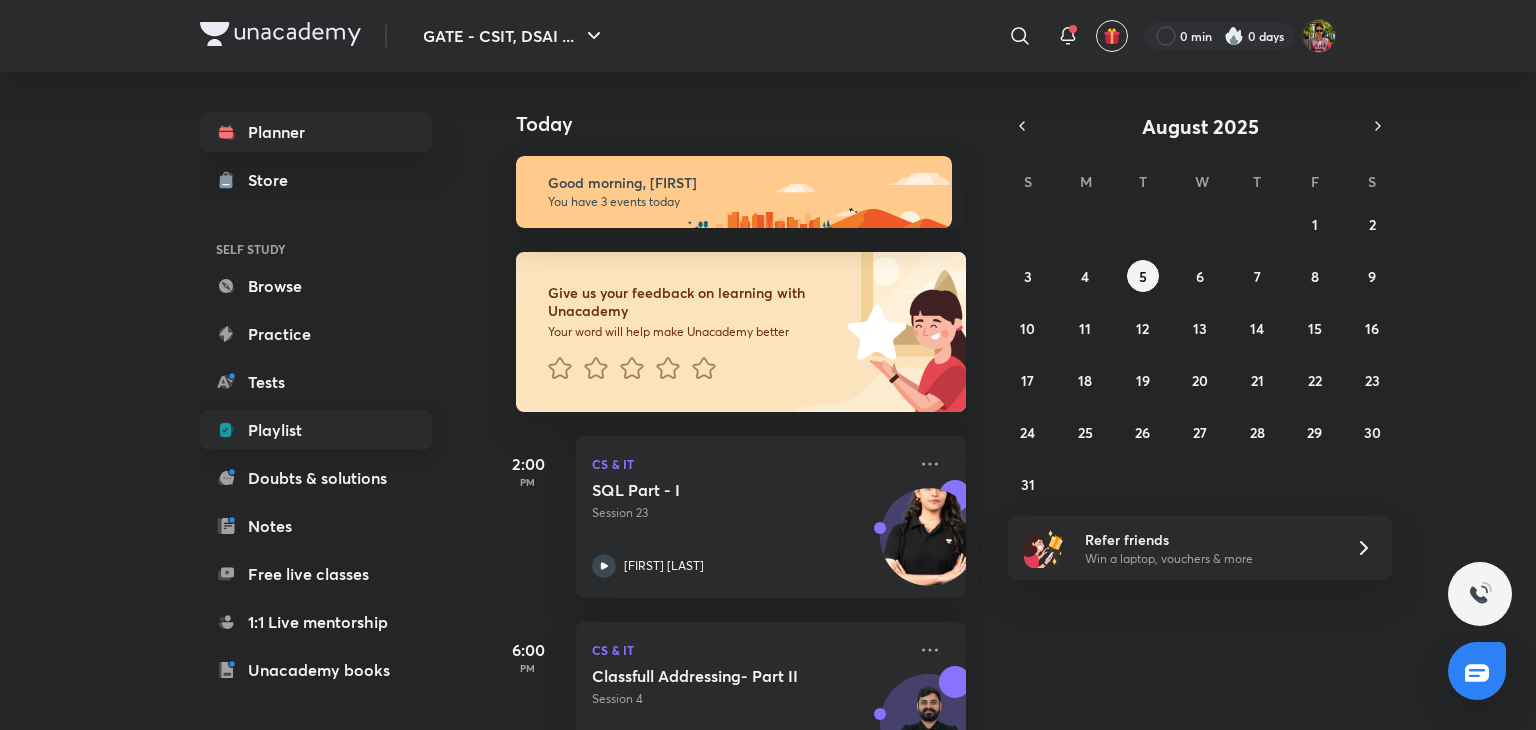 click on "Playlist" at bounding box center (316, 430) 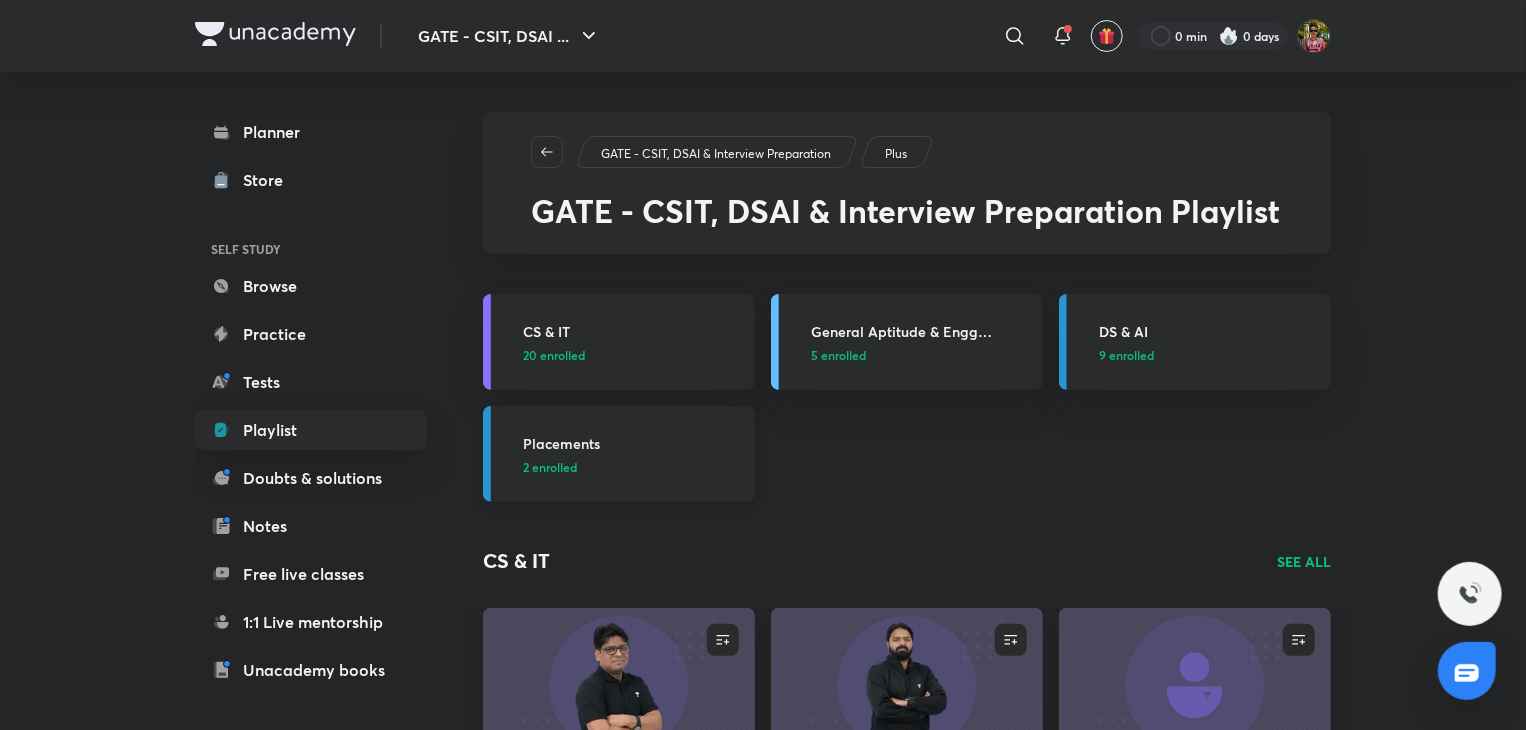 click on "Placements 2 enrolled" at bounding box center [619, 454] 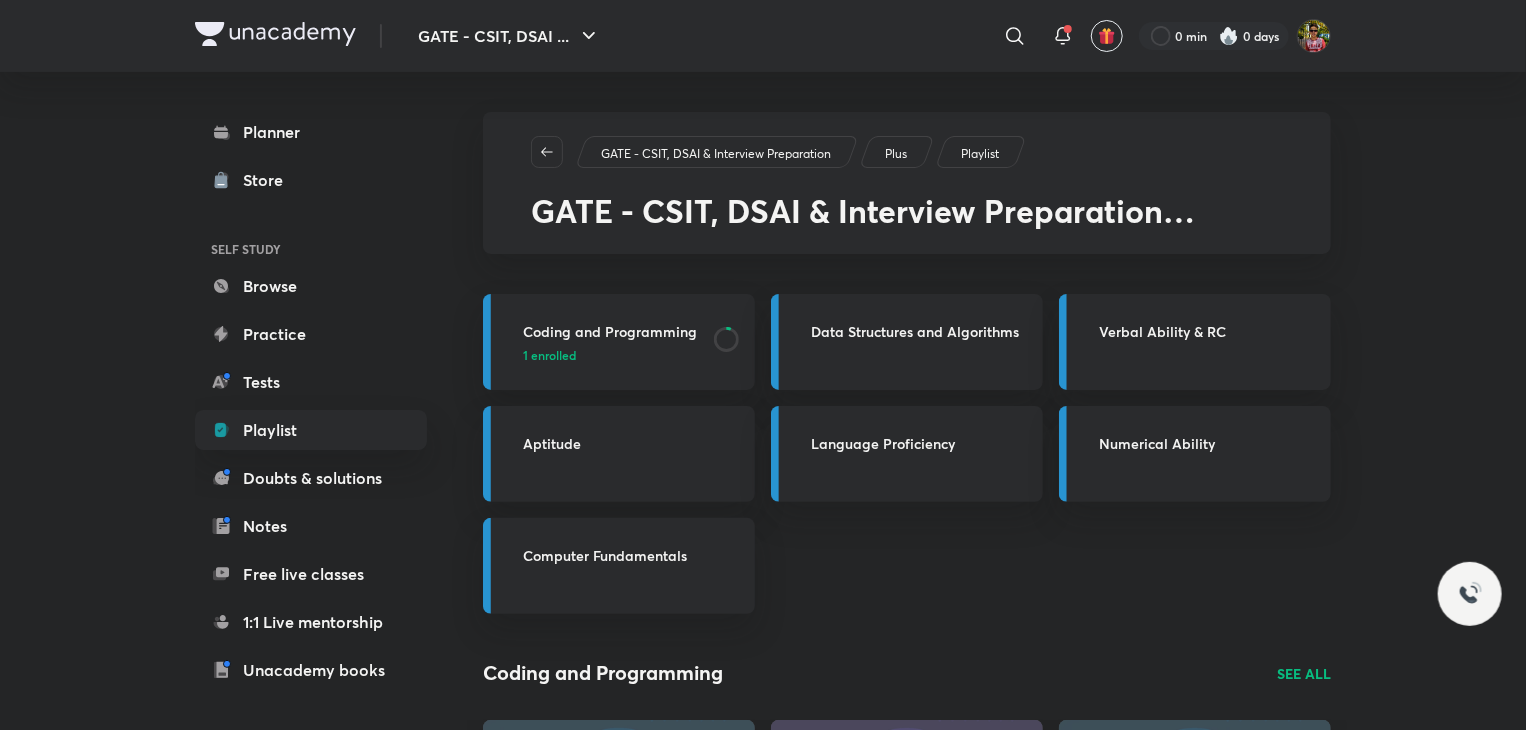 click on "Aptitude" at bounding box center (633, 443) 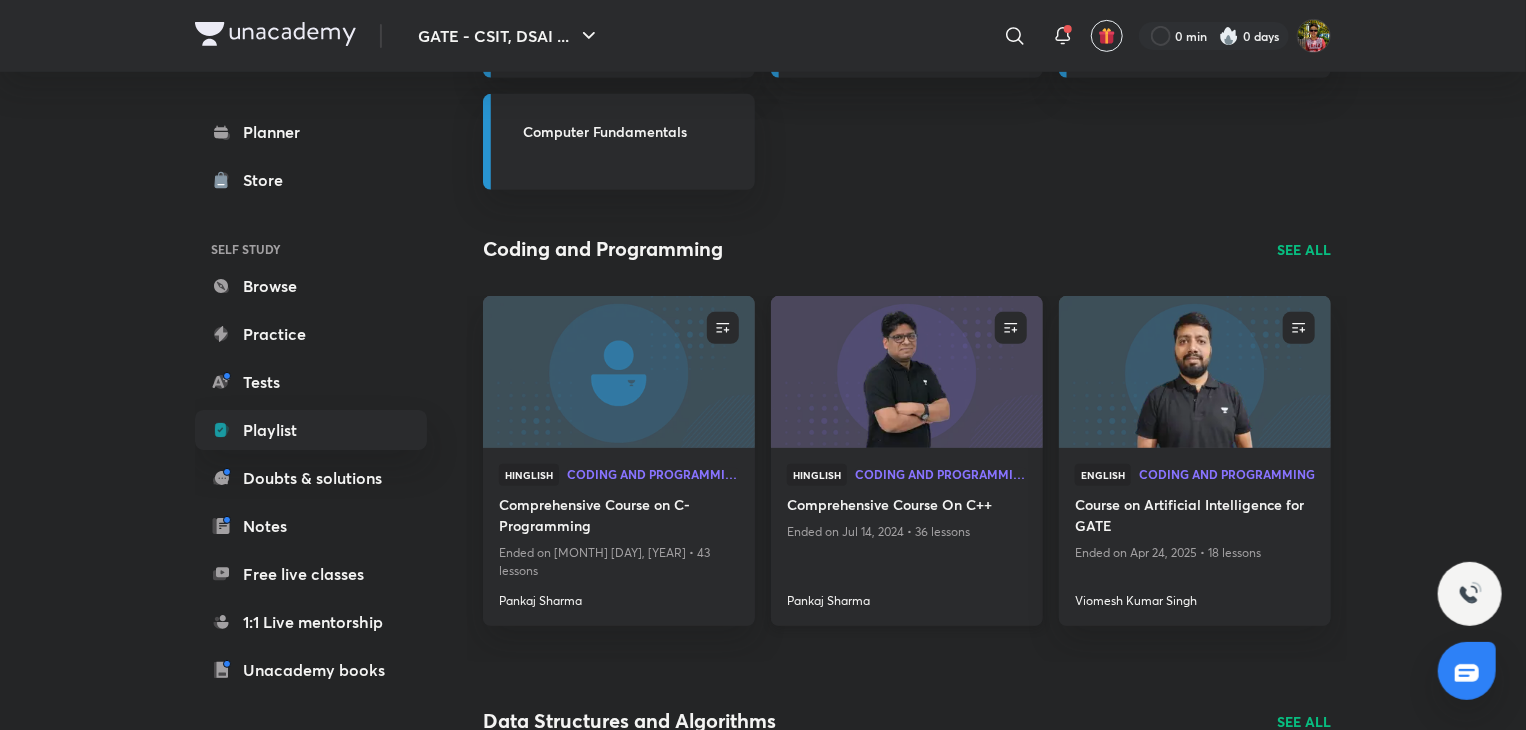 scroll, scrollTop: 0, scrollLeft: 0, axis: both 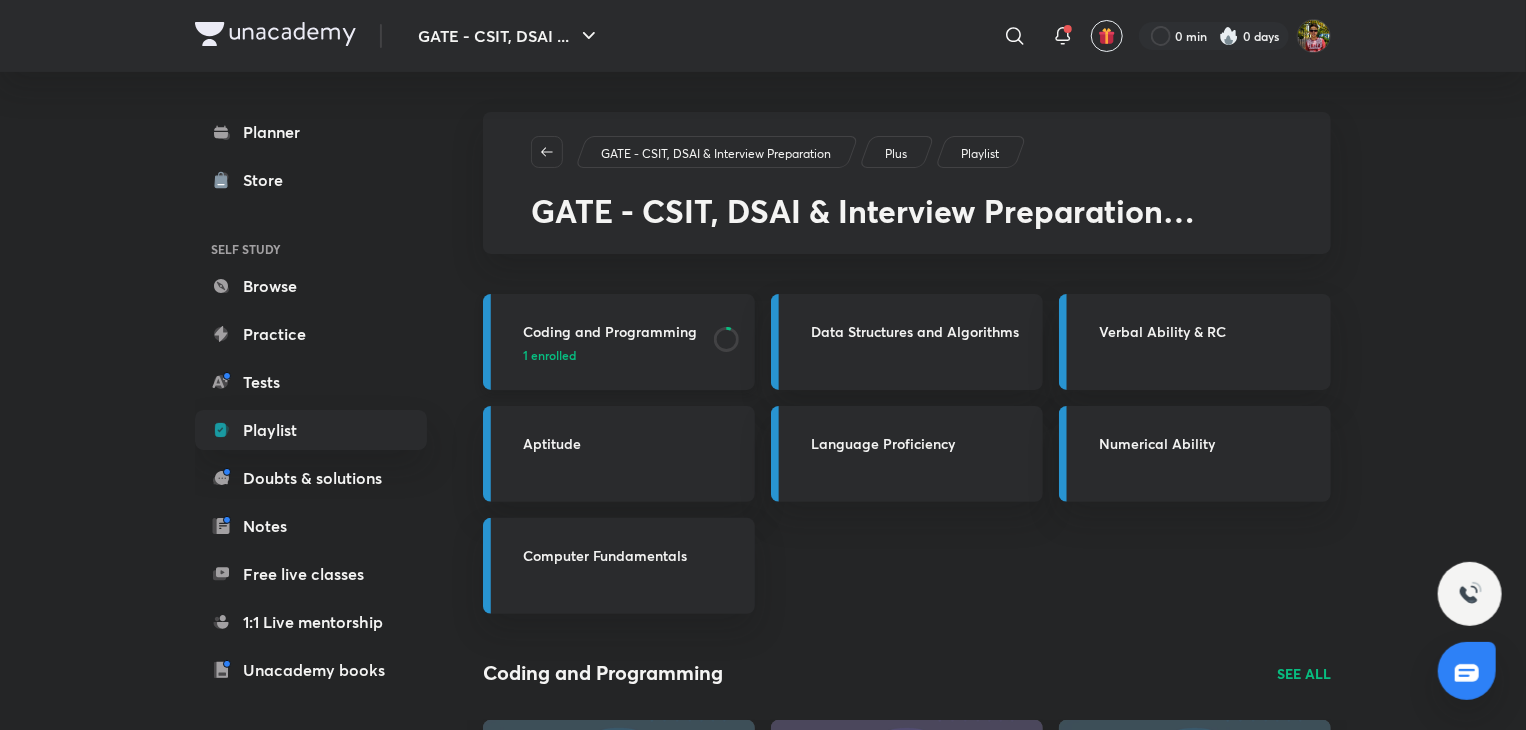 click on "Coding and Programming 1 enrolled" at bounding box center [619, 342] 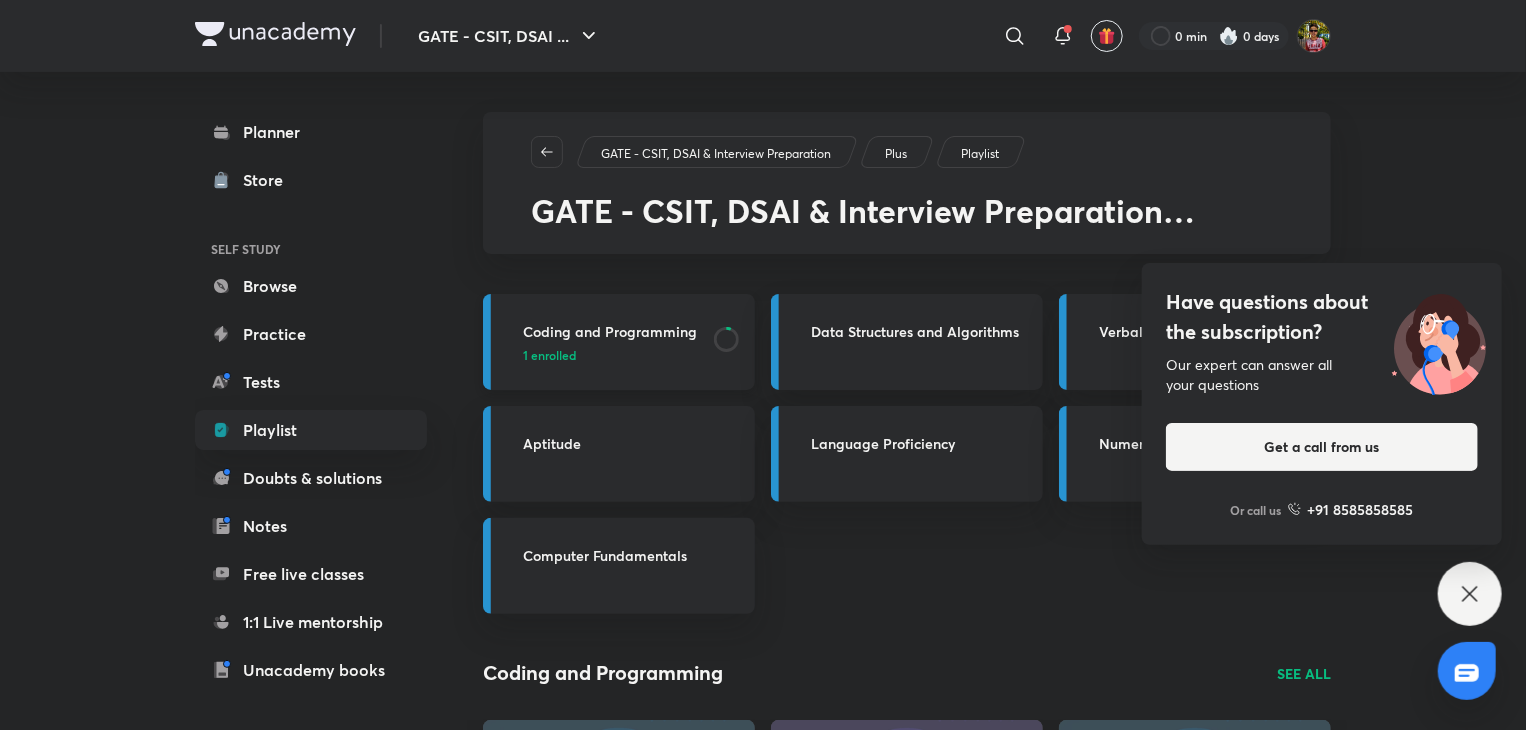 click on "Coding and Programming 1 enrolled" at bounding box center [619, 342] 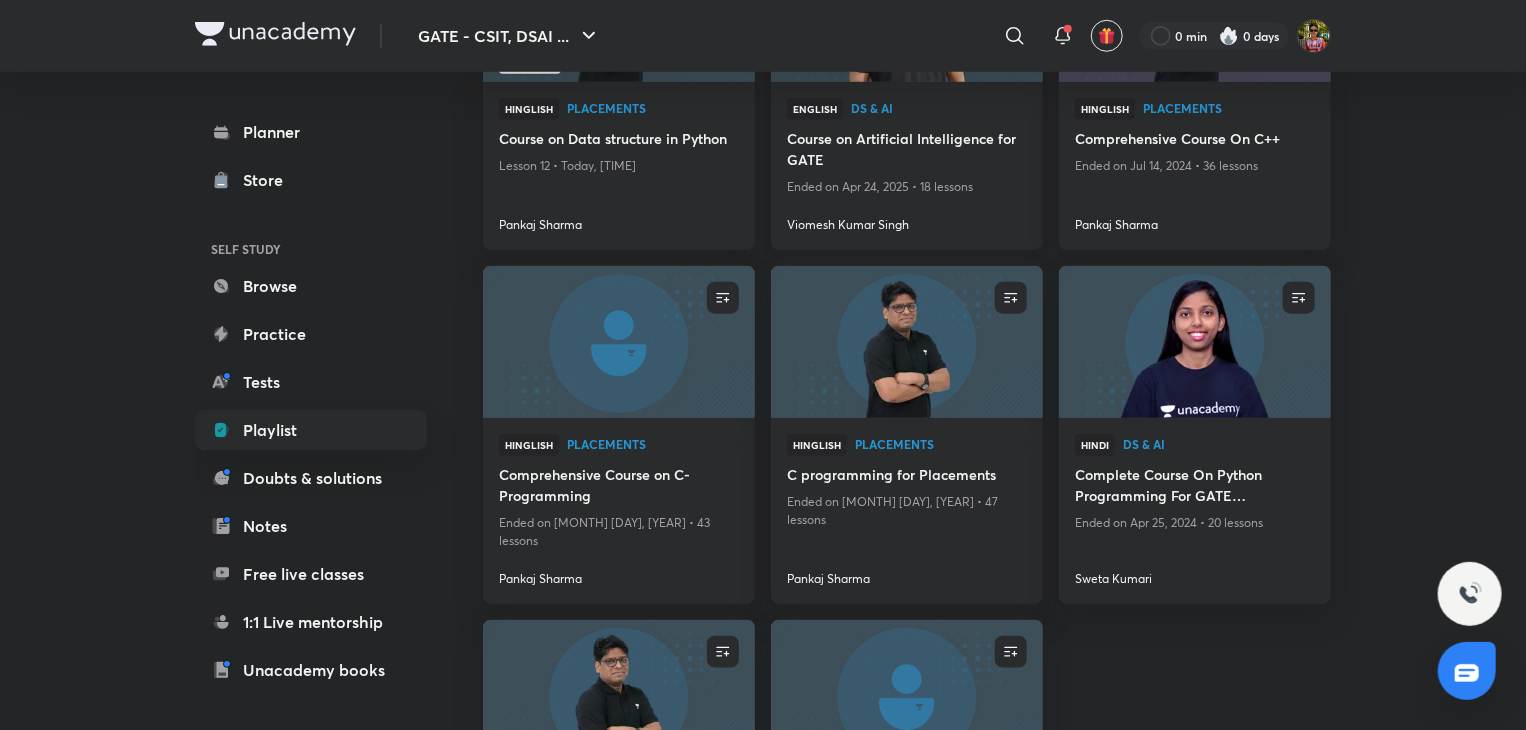 scroll, scrollTop: 1034, scrollLeft: 0, axis: vertical 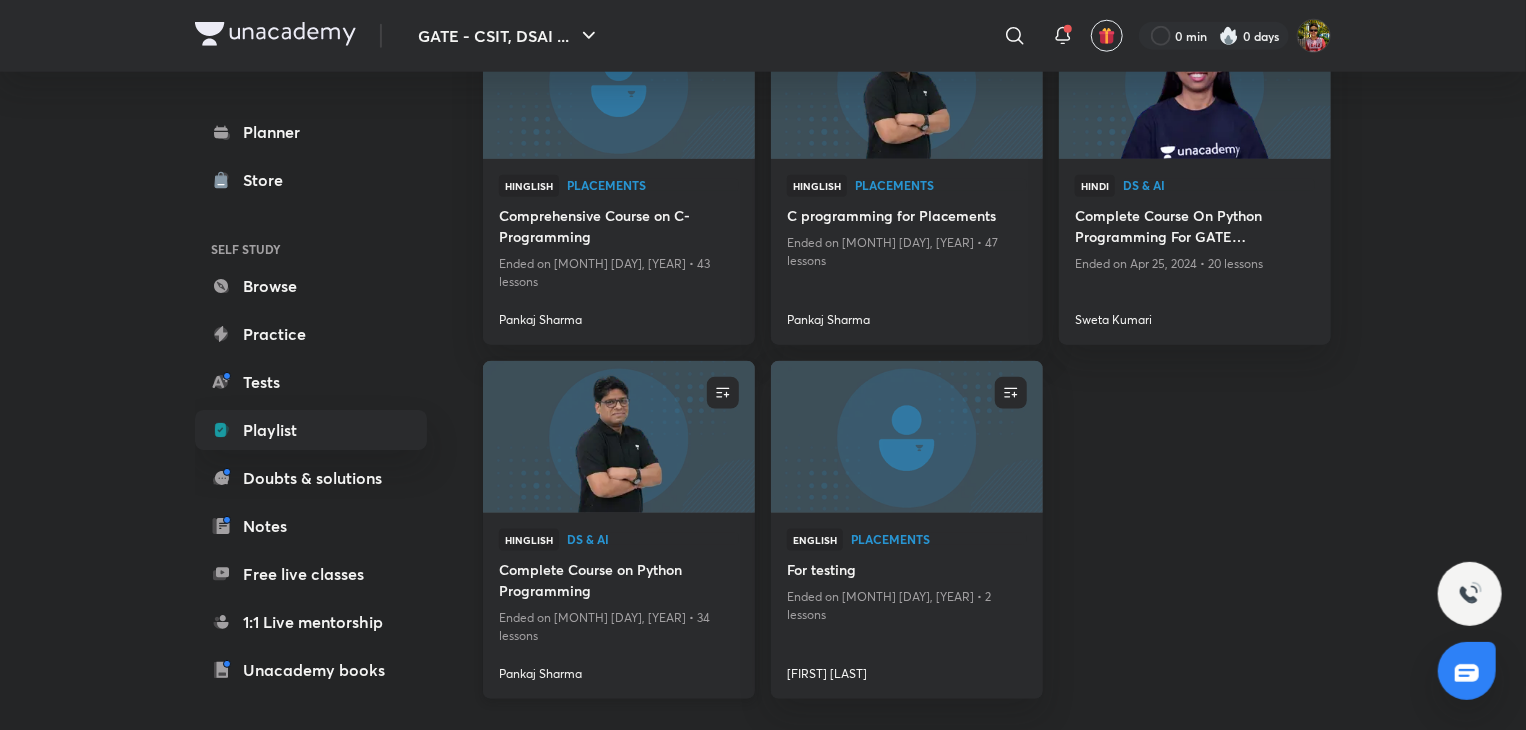 click on "Complete Course on Python Programming" at bounding box center (619, 582) 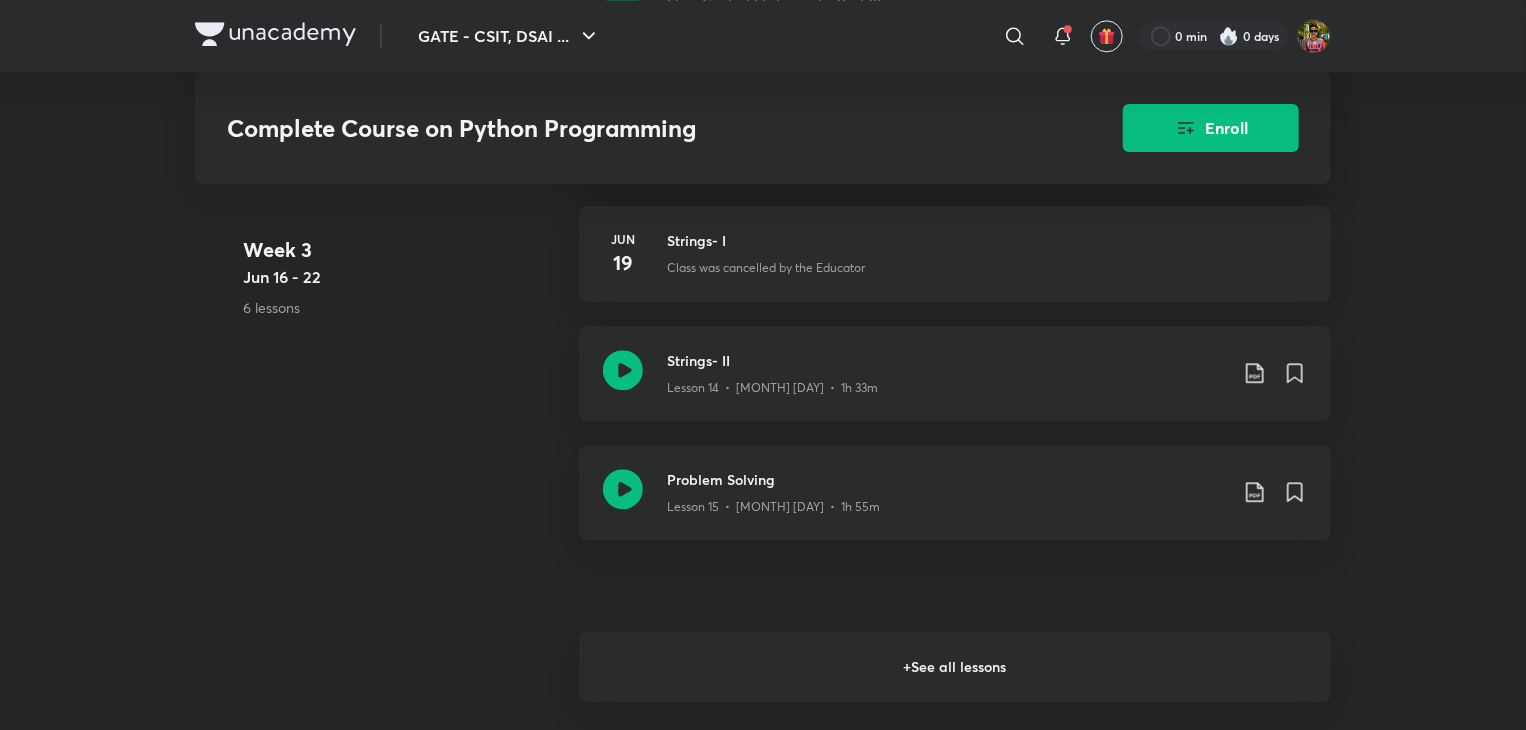 scroll, scrollTop: 2504, scrollLeft: 0, axis: vertical 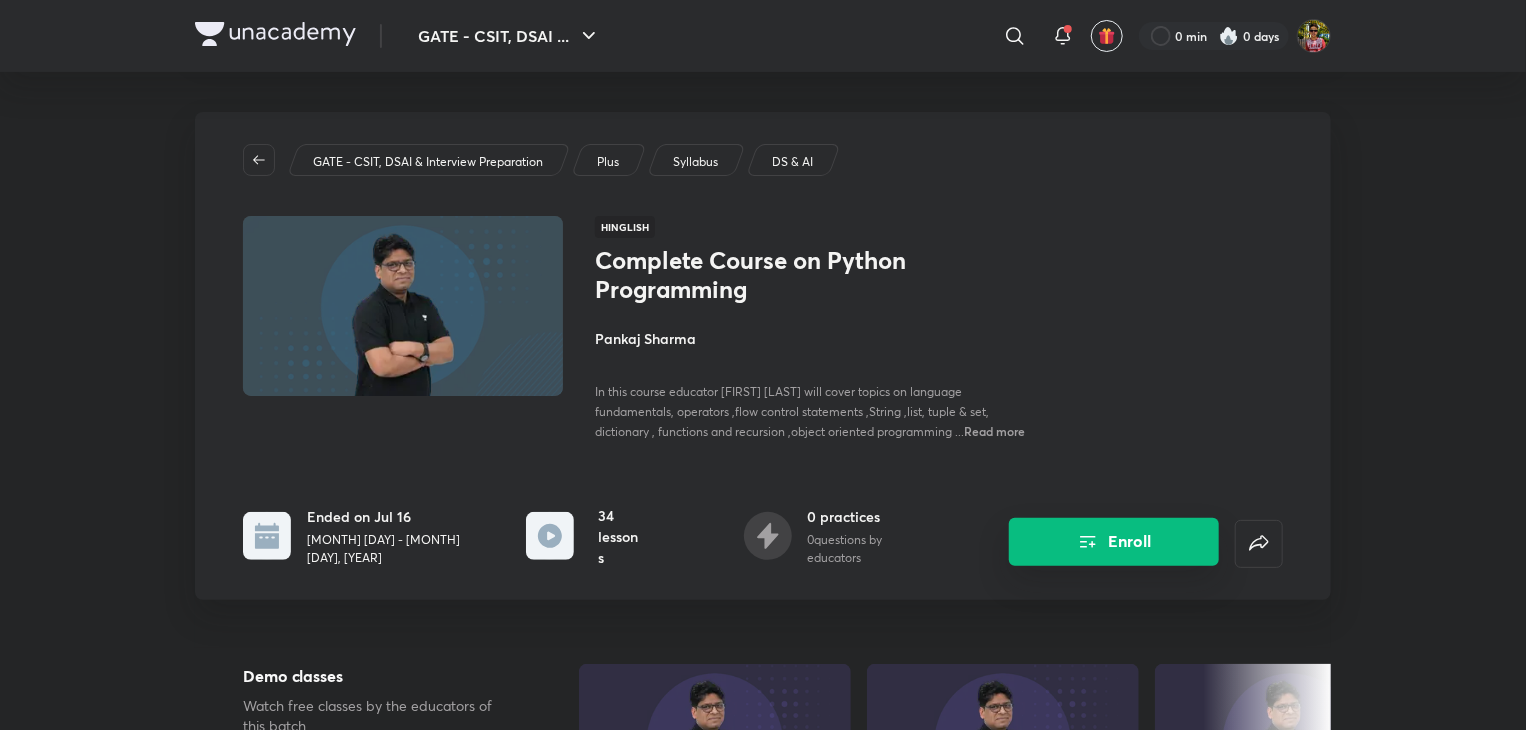 click on "Enroll" at bounding box center (1114, 542) 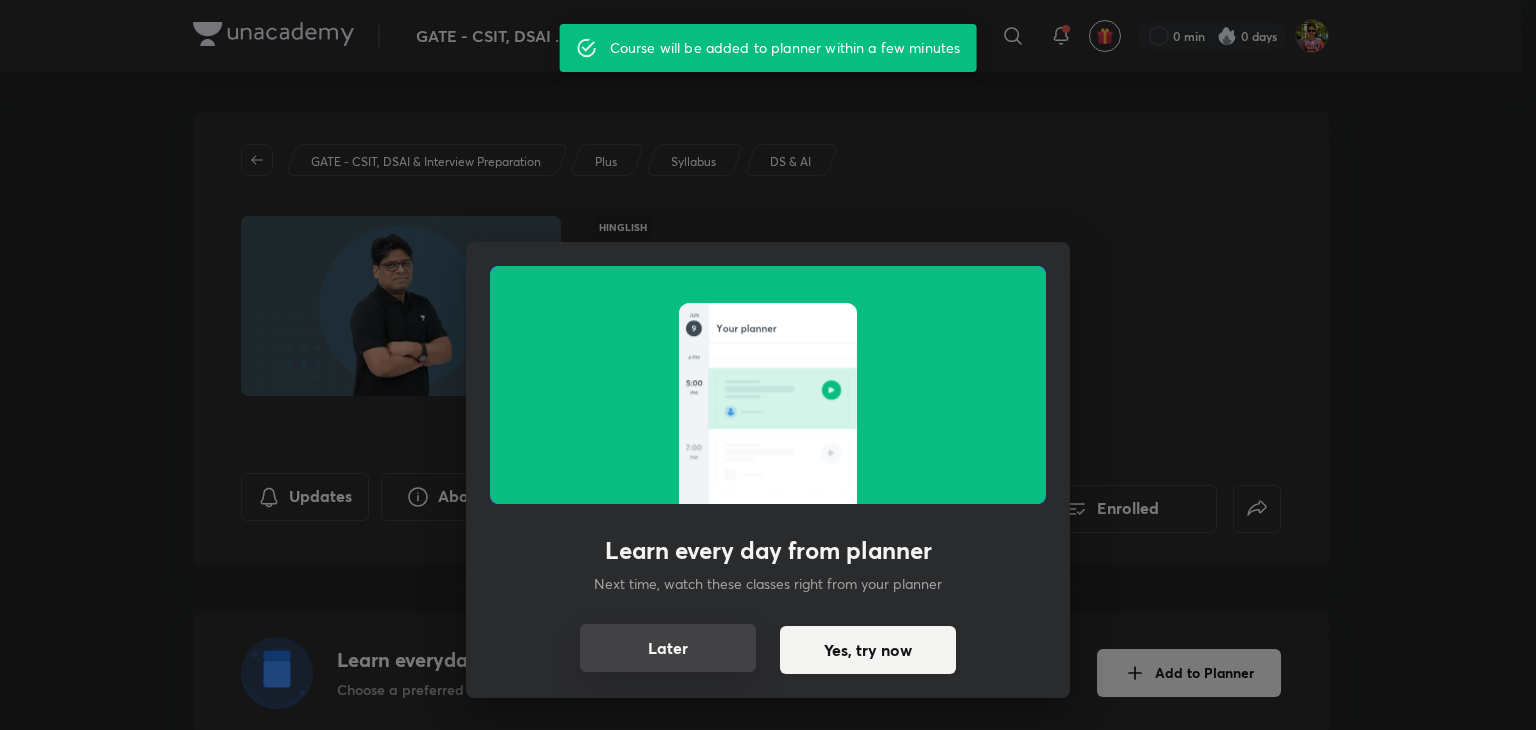 click on "Later" at bounding box center (668, 648) 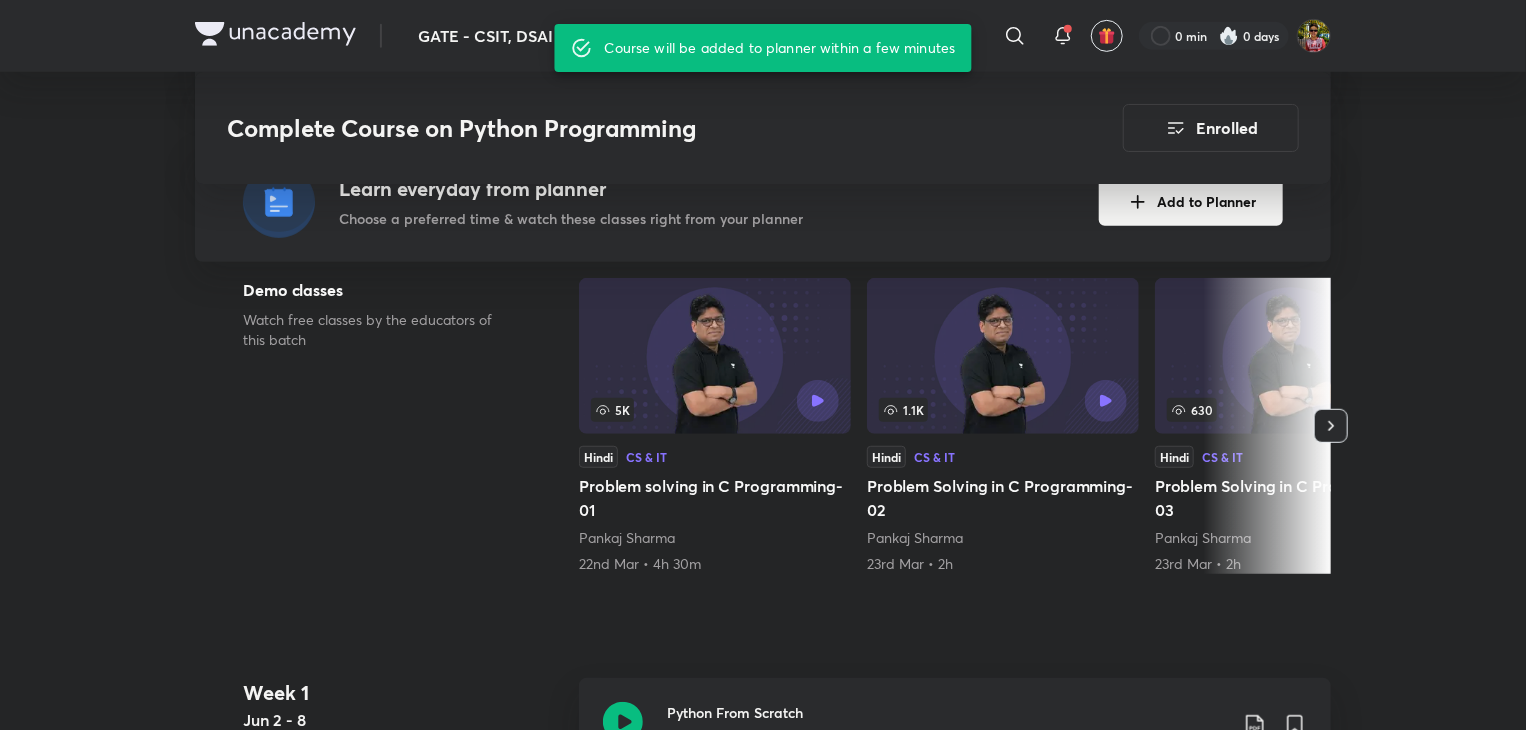 scroll, scrollTop: 472, scrollLeft: 0, axis: vertical 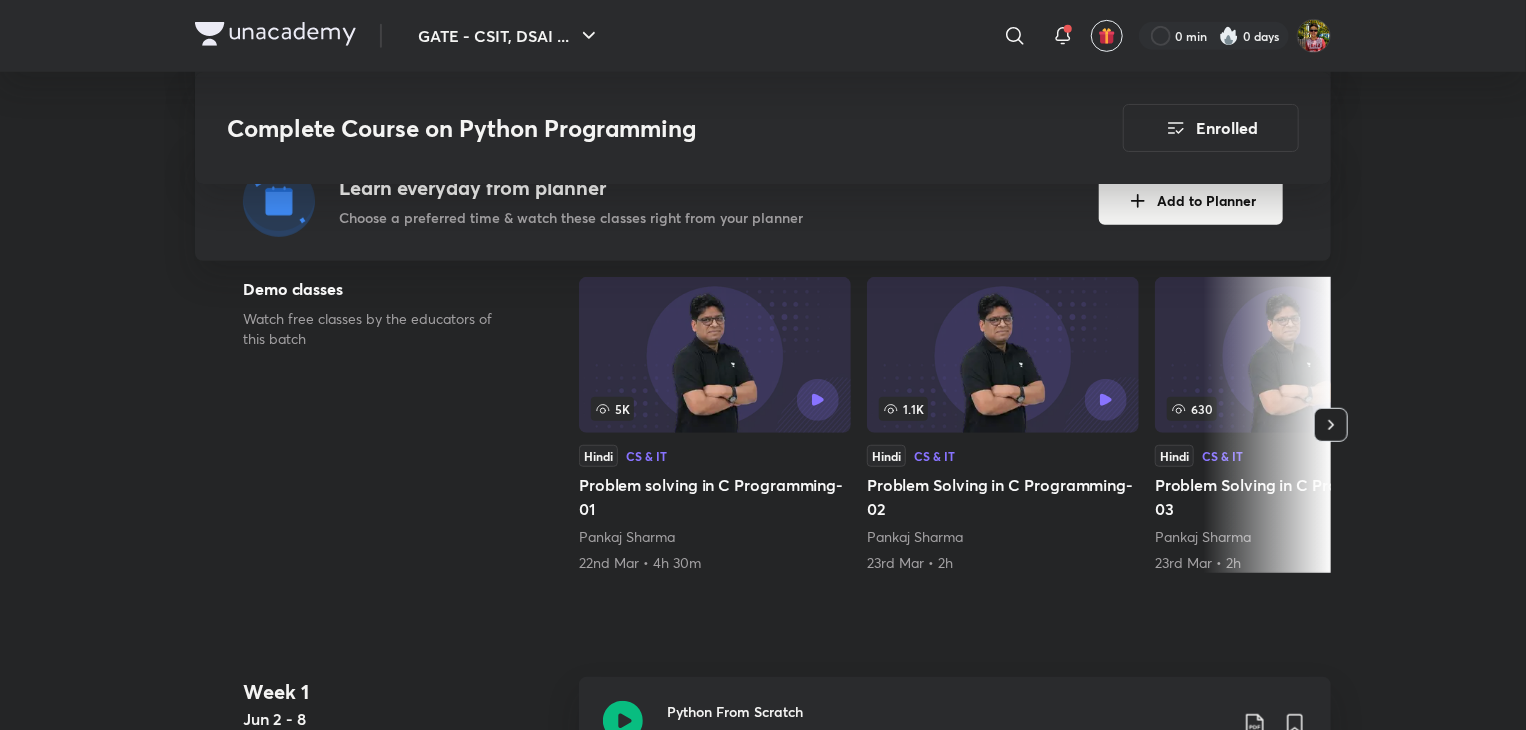 click 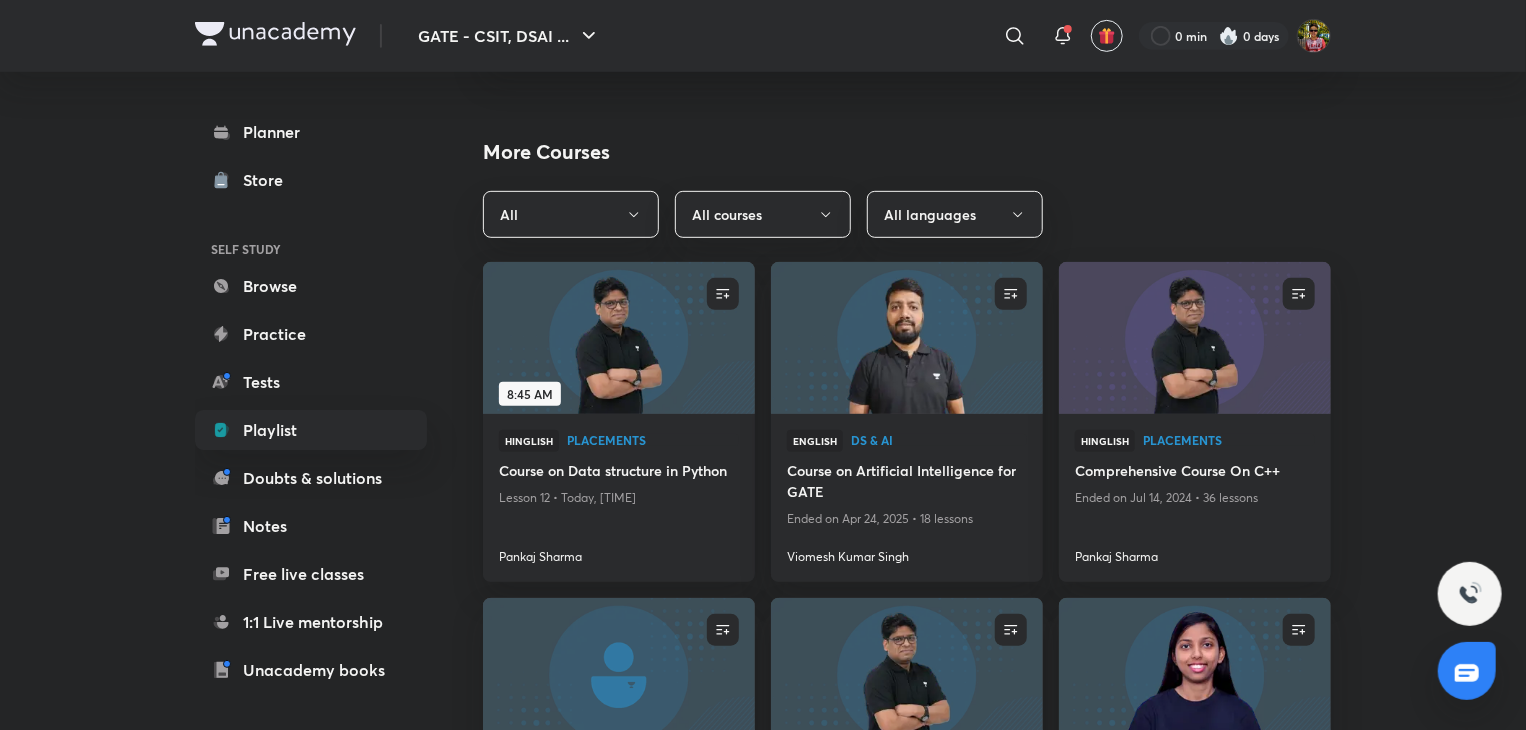 scroll, scrollTop: 459, scrollLeft: 0, axis: vertical 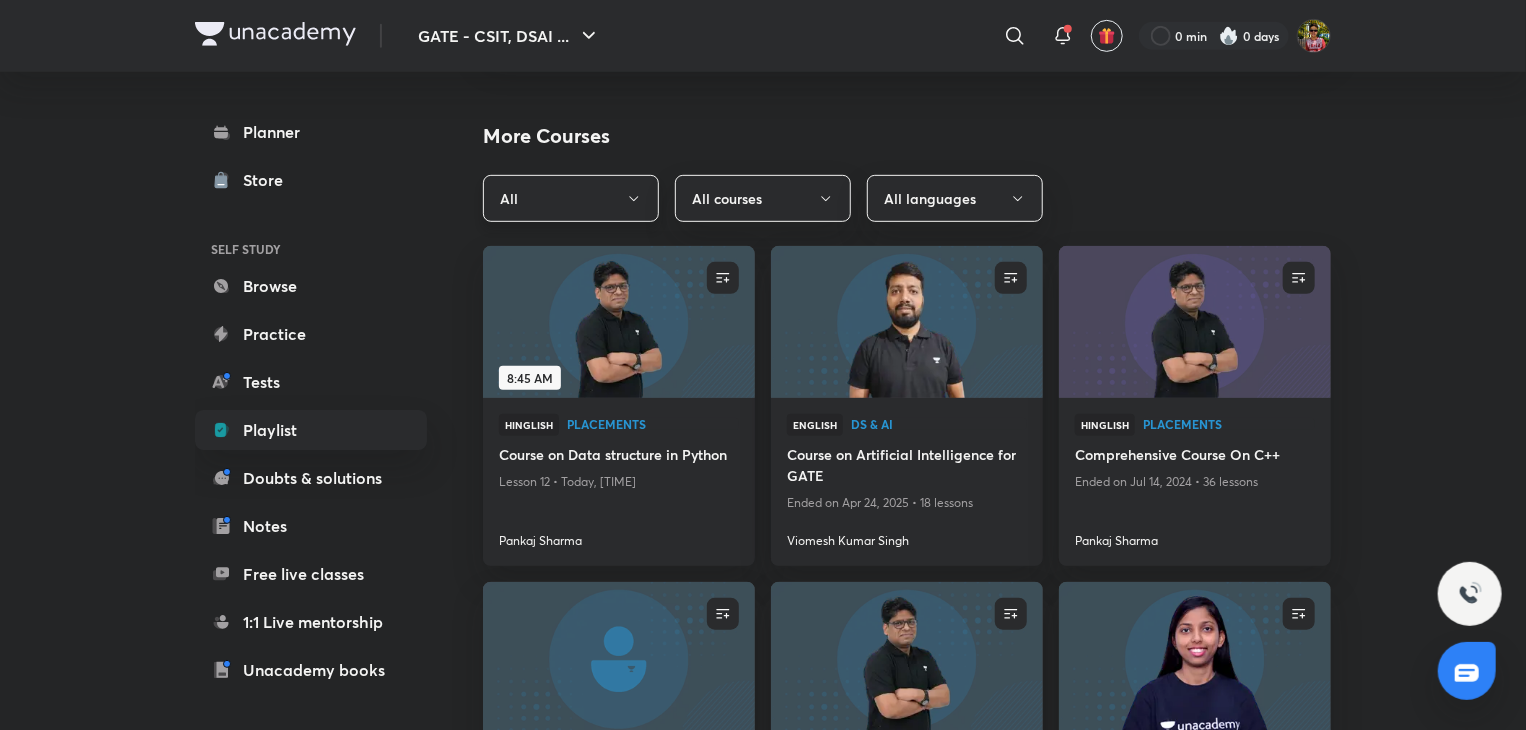 click on "All" at bounding box center (571, 198) 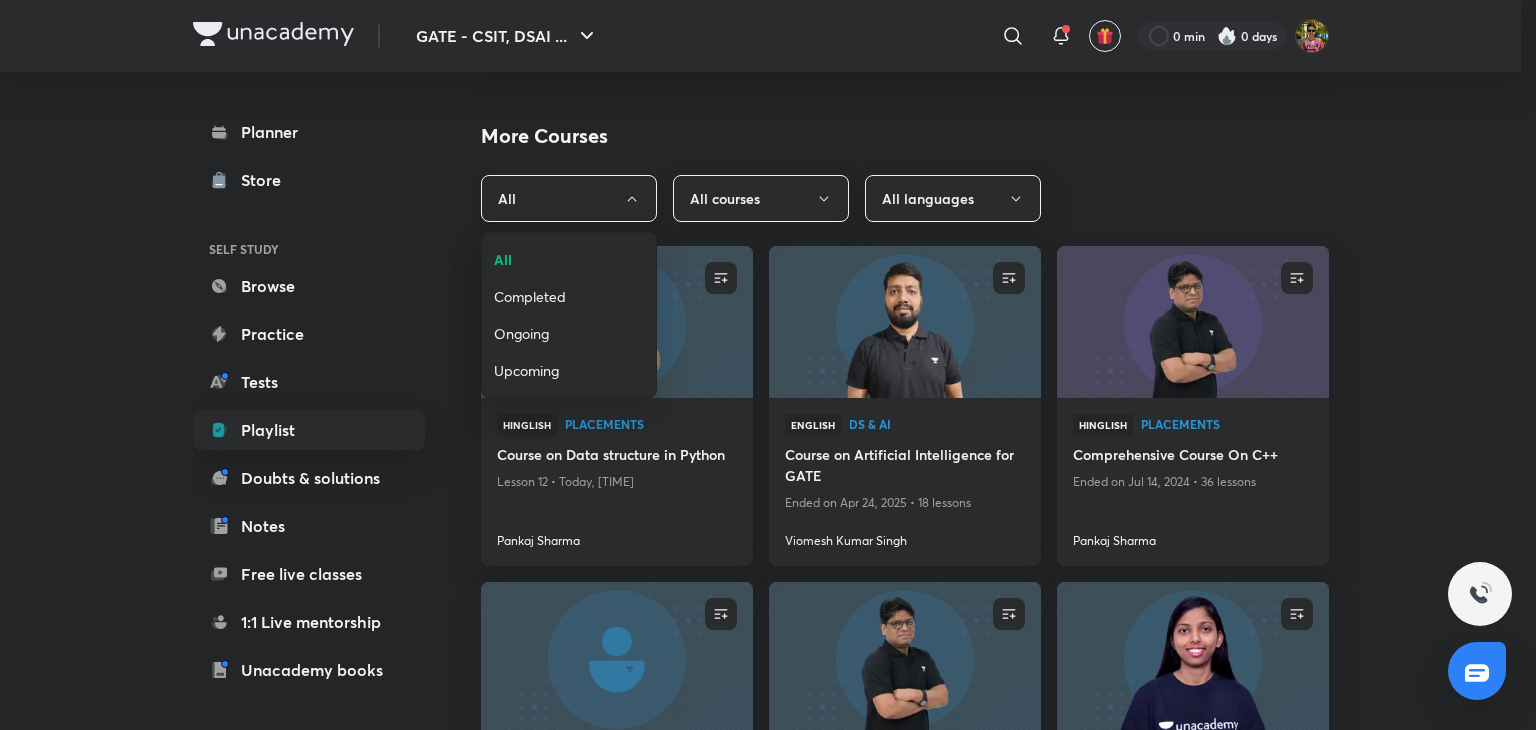 click at bounding box center (768, 365) 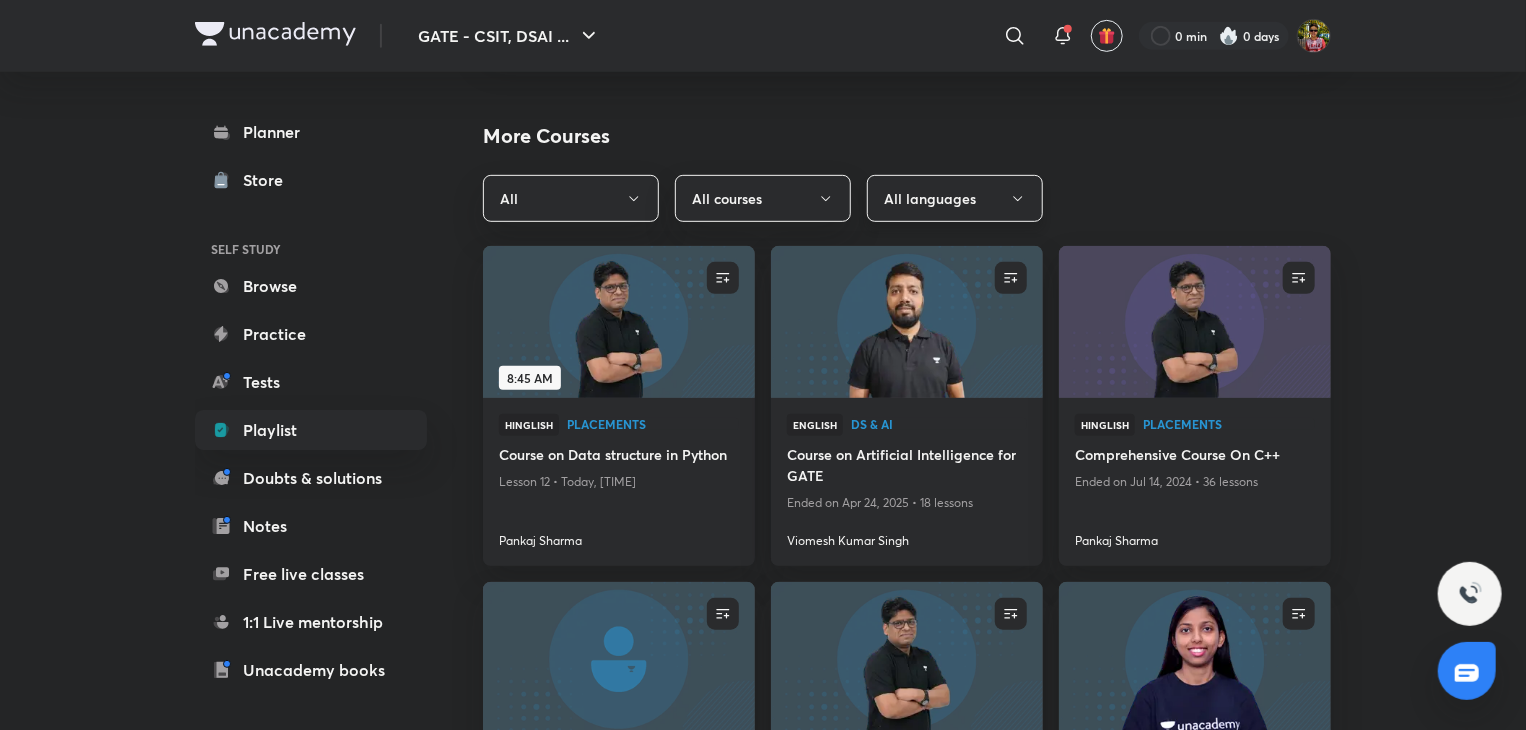 click on "All languages" at bounding box center [955, 198] 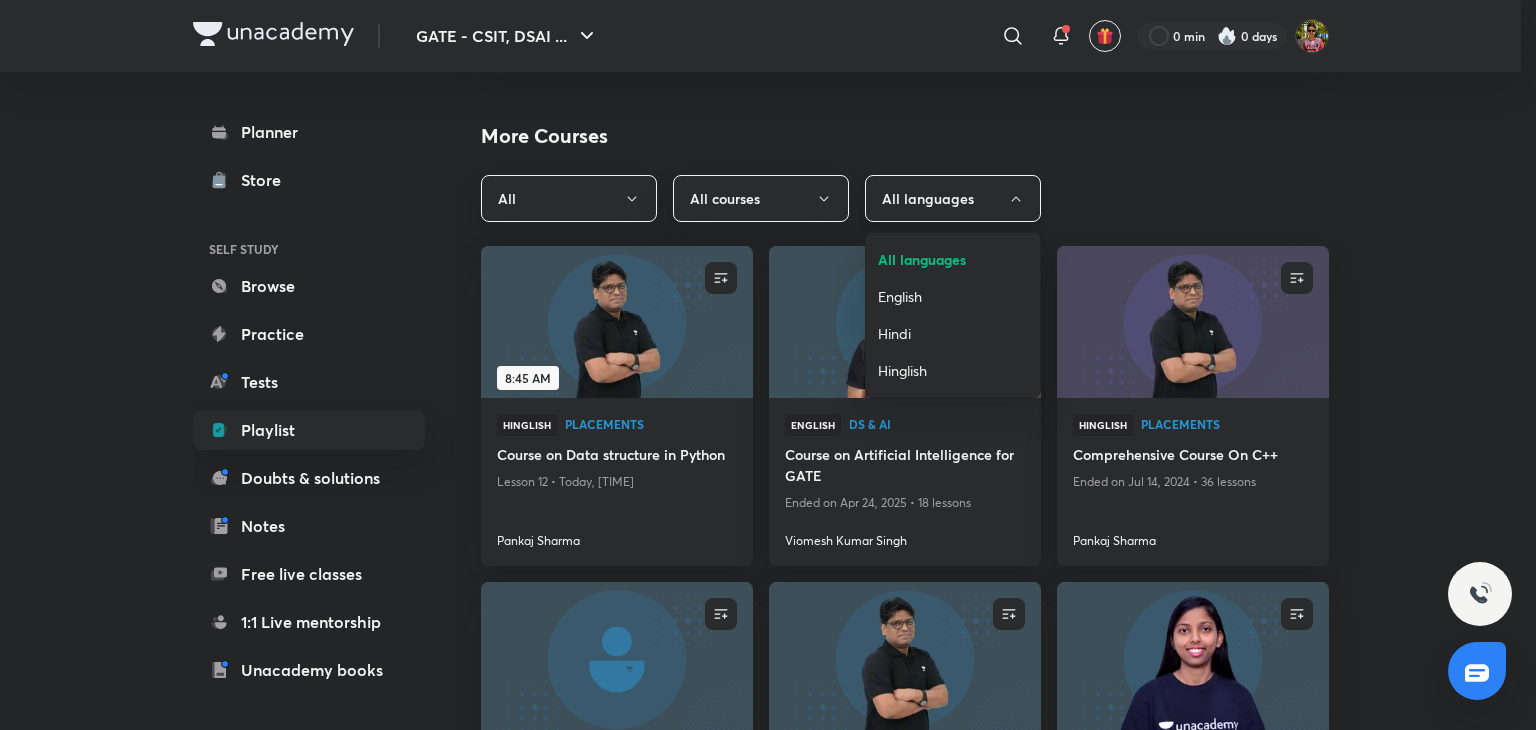 click at bounding box center (768, 365) 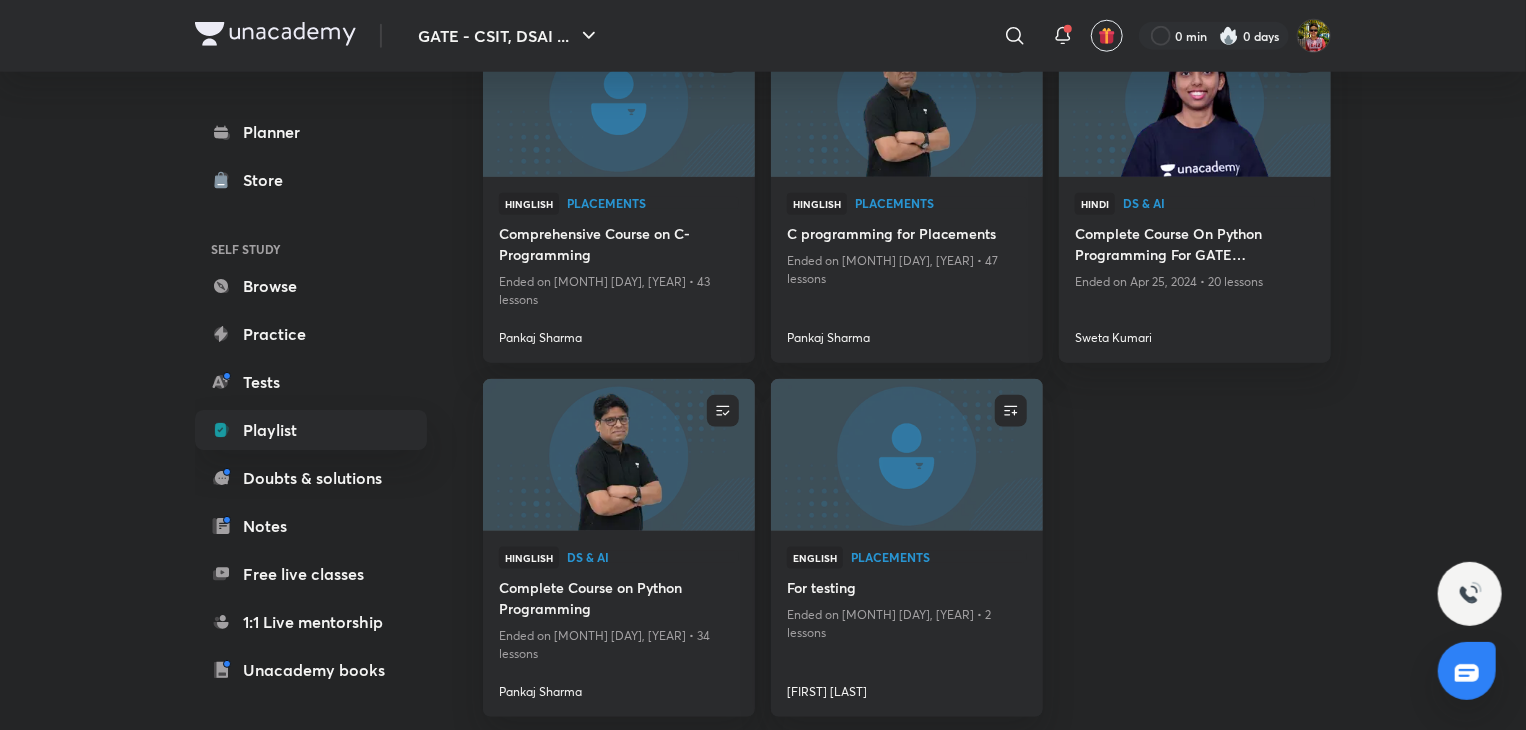 scroll, scrollTop: 1059, scrollLeft: 0, axis: vertical 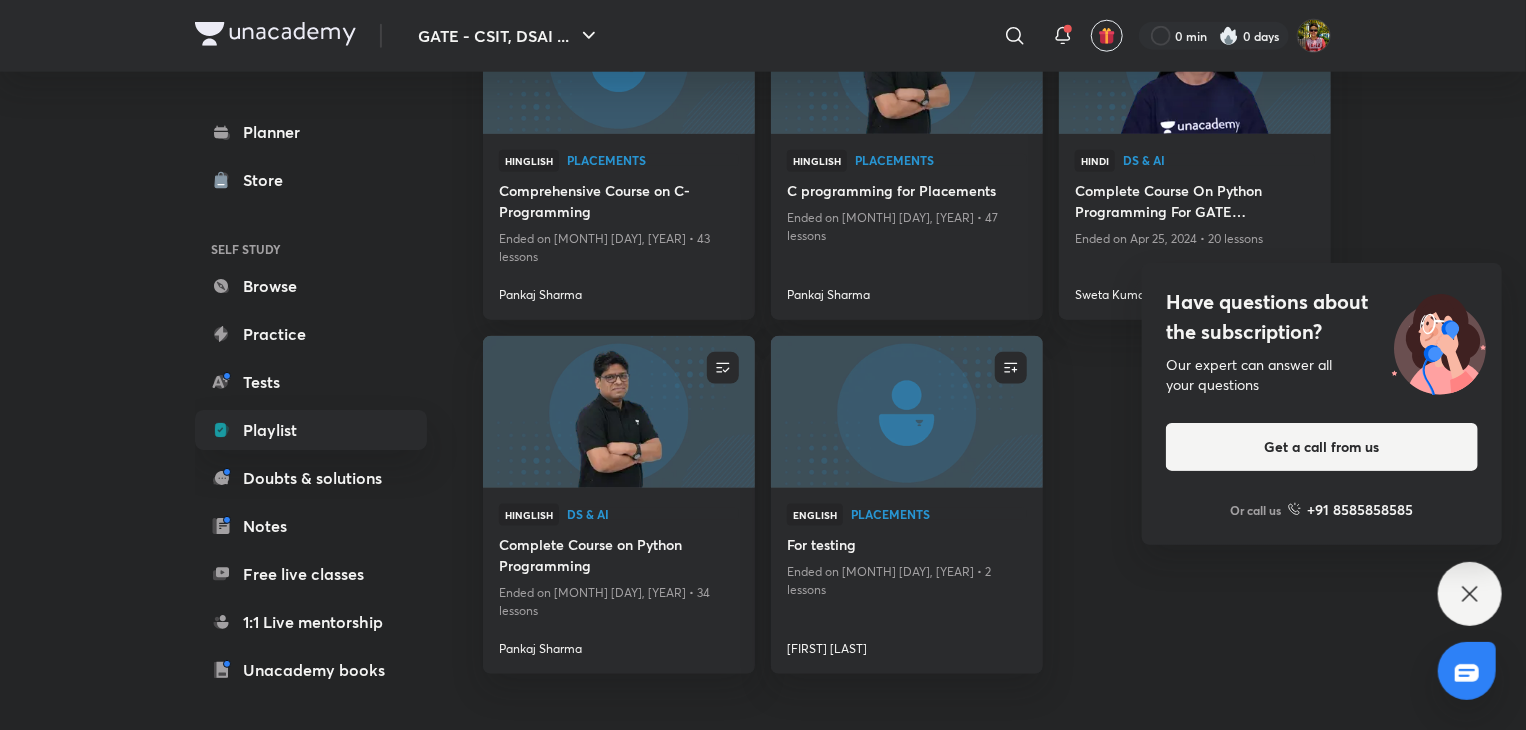 click 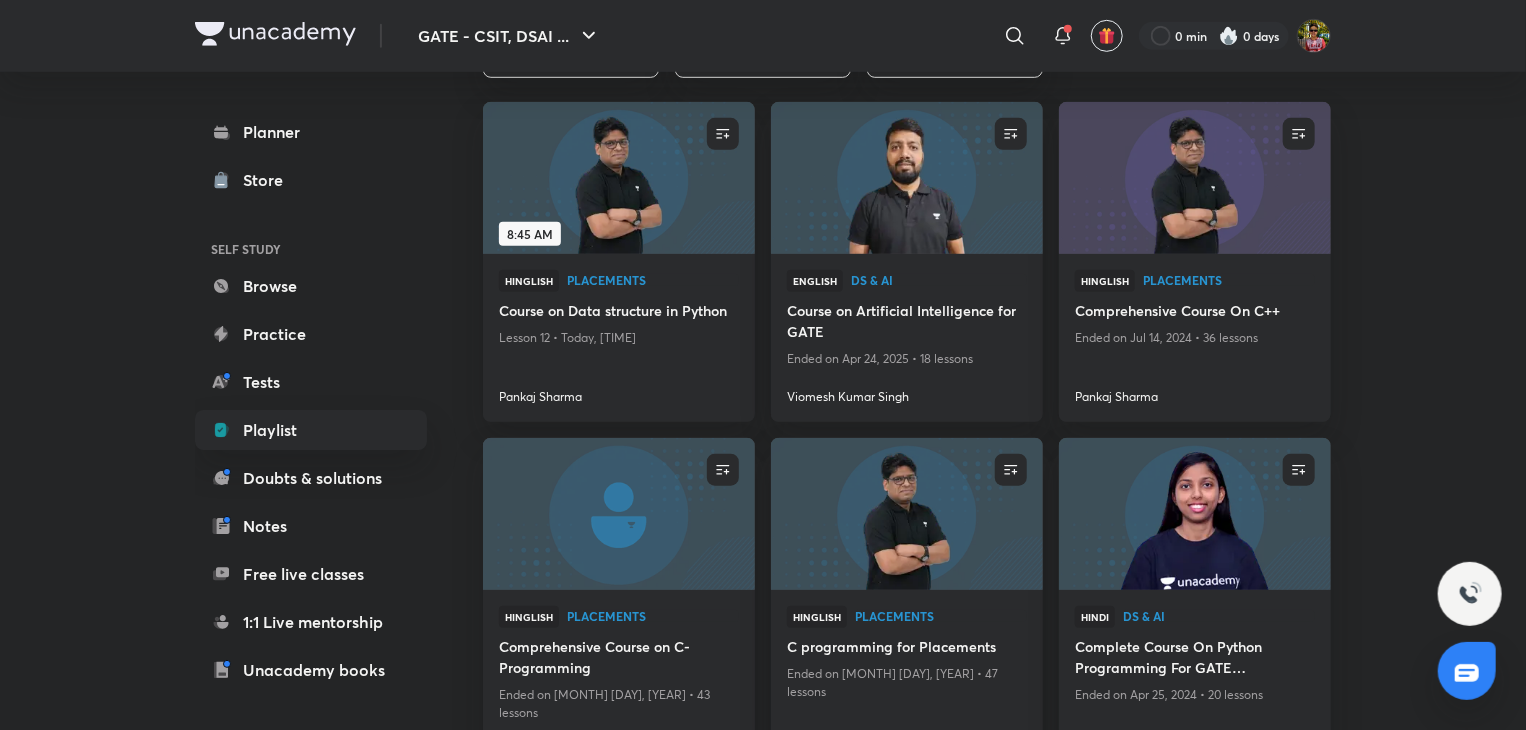 scroll, scrollTop: 602, scrollLeft: 0, axis: vertical 